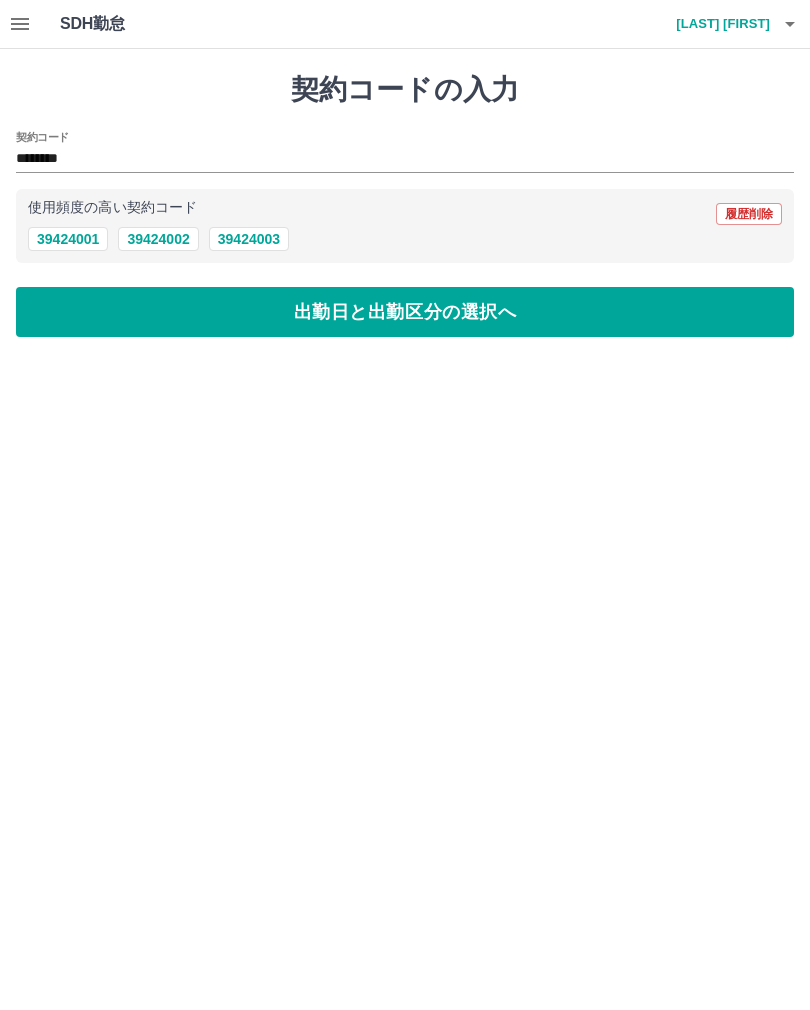 scroll, scrollTop: 0, scrollLeft: 0, axis: both 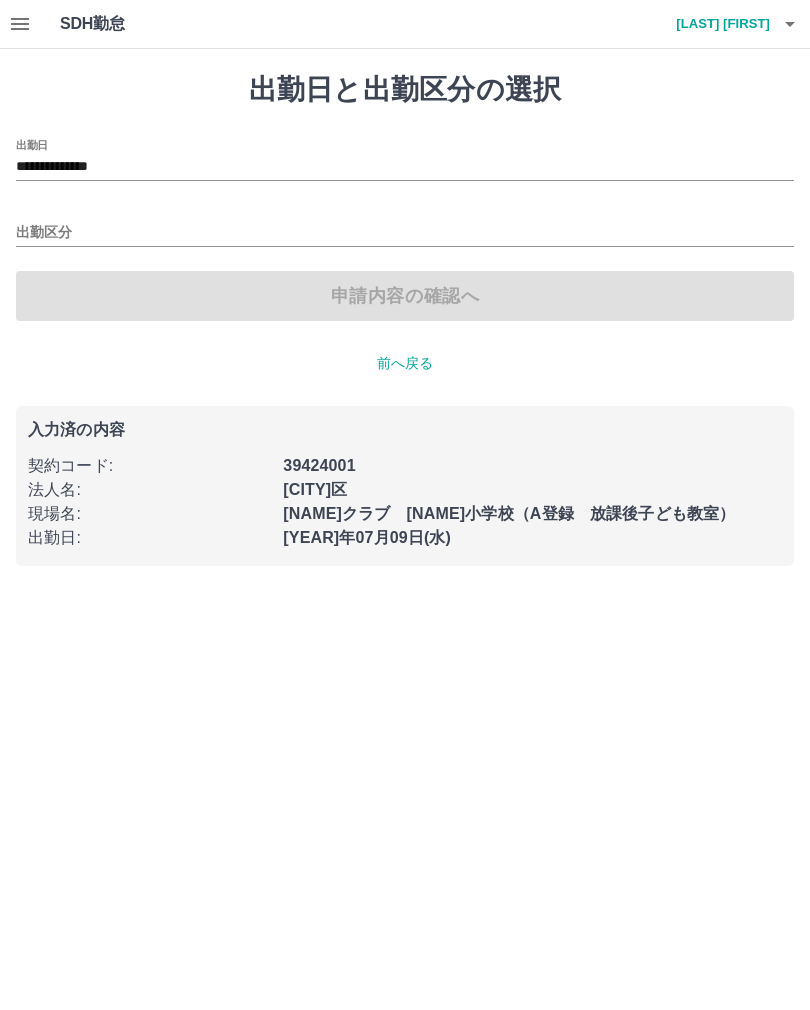 click on "出勤区分" at bounding box center [405, 233] 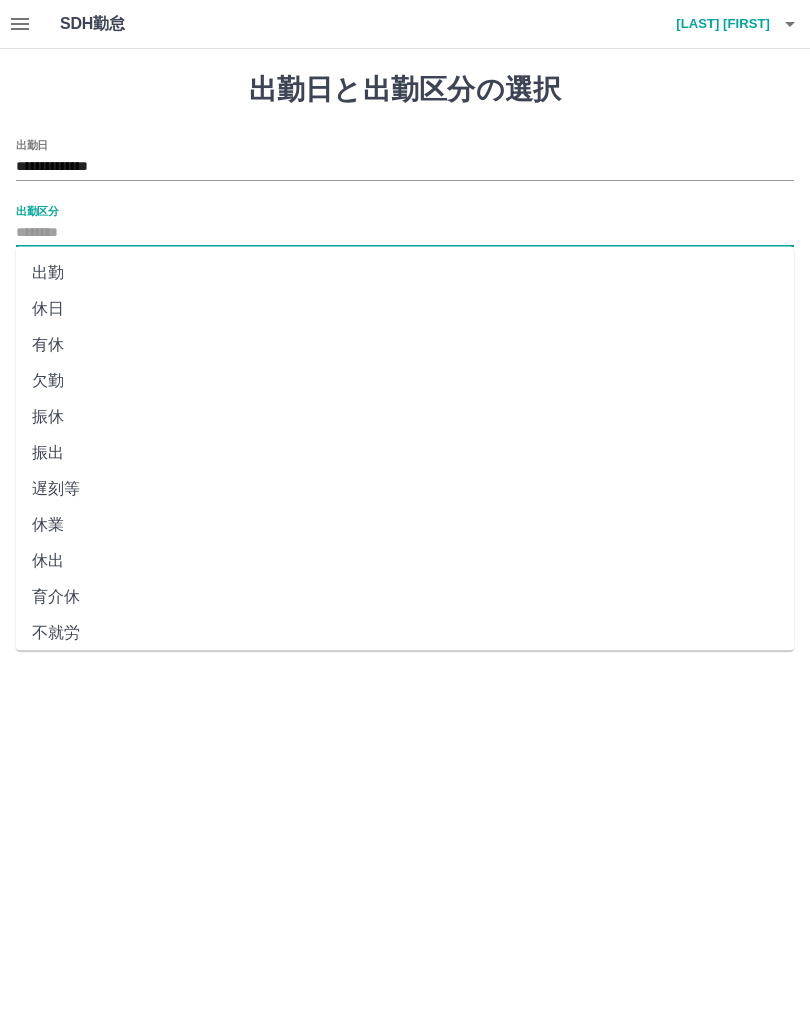 click on "出勤" at bounding box center [405, 273] 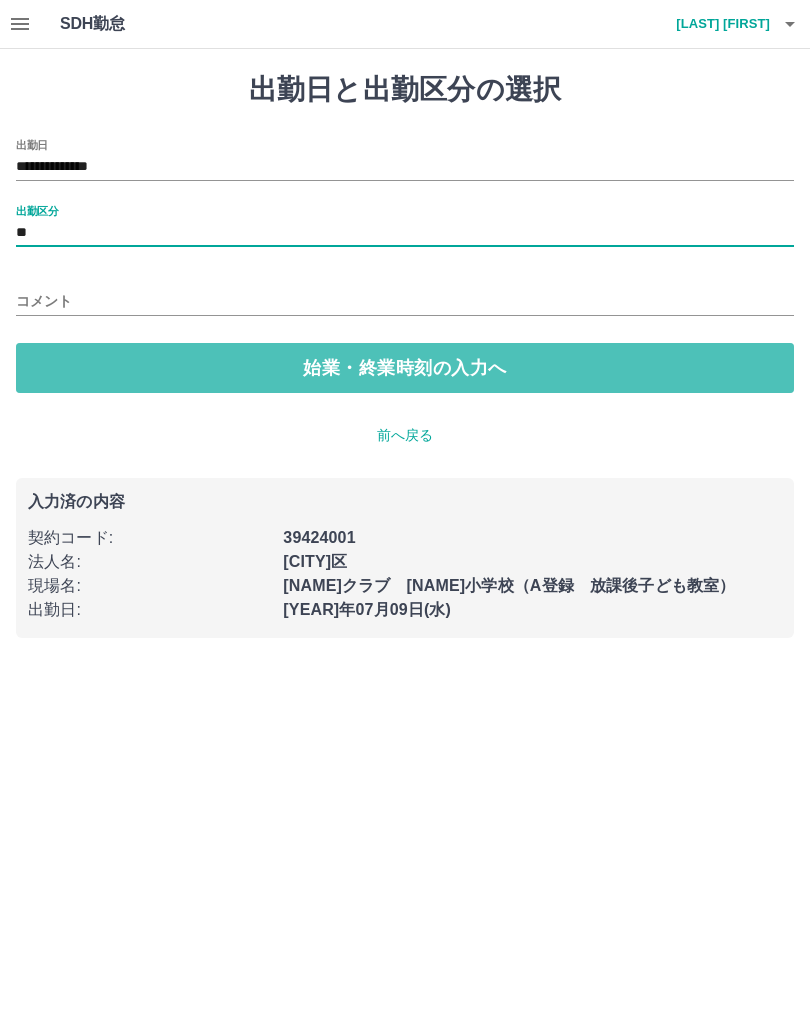 click on "始業・終業時刻の入力へ" at bounding box center [405, 368] 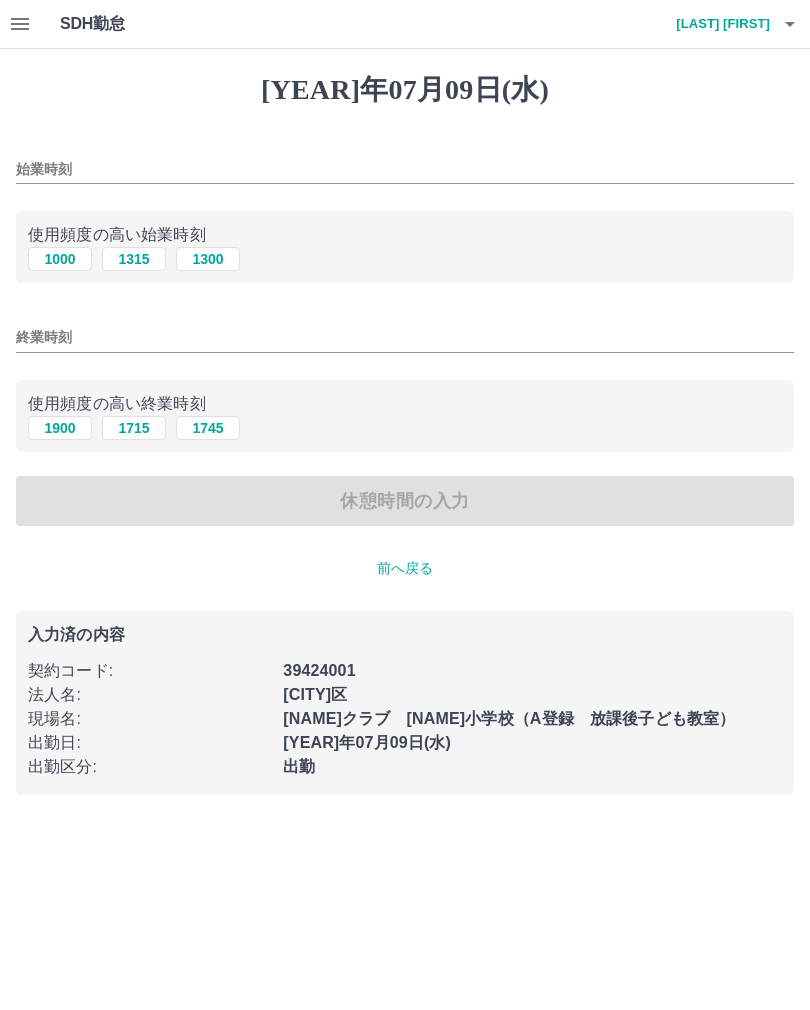 click on "1315" at bounding box center [134, 259] 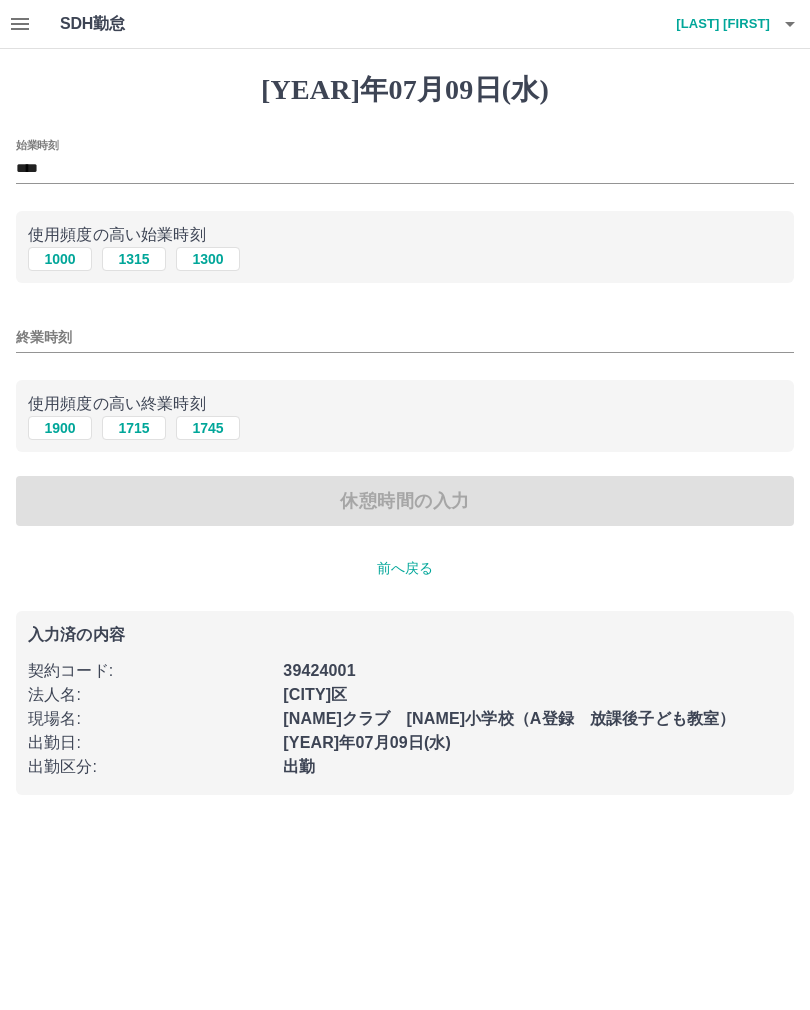 click on "1715" at bounding box center (134, 259) 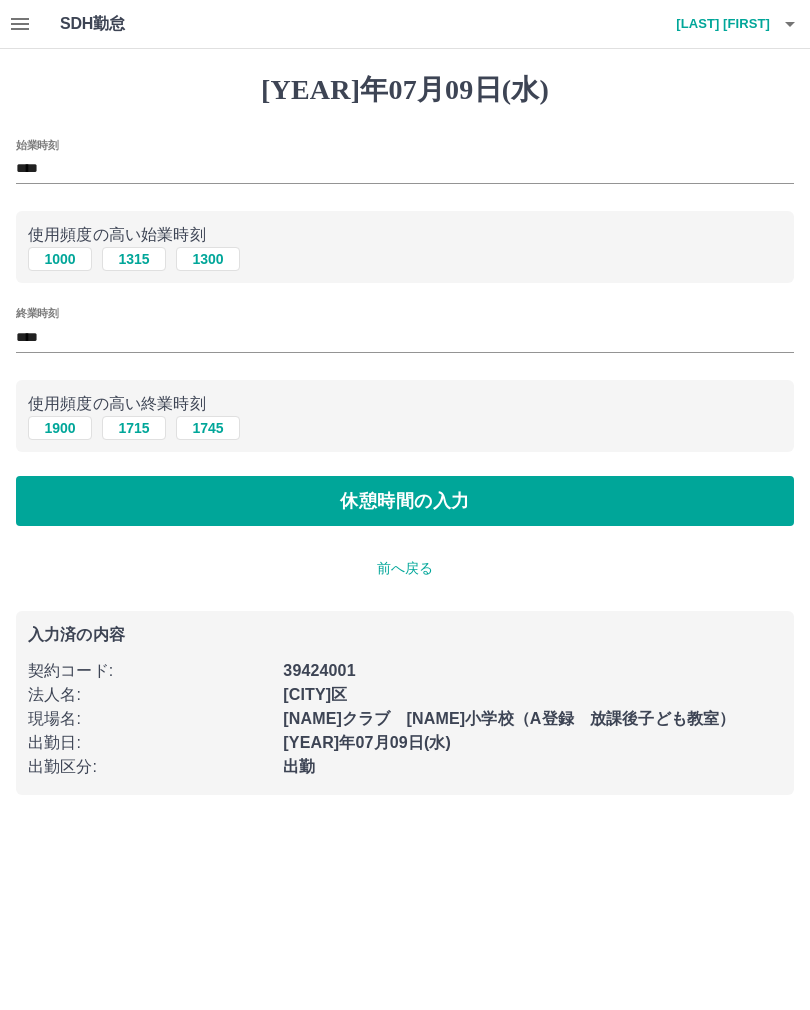 click on "休憩時間の入力" at bounding box center (405, 501) 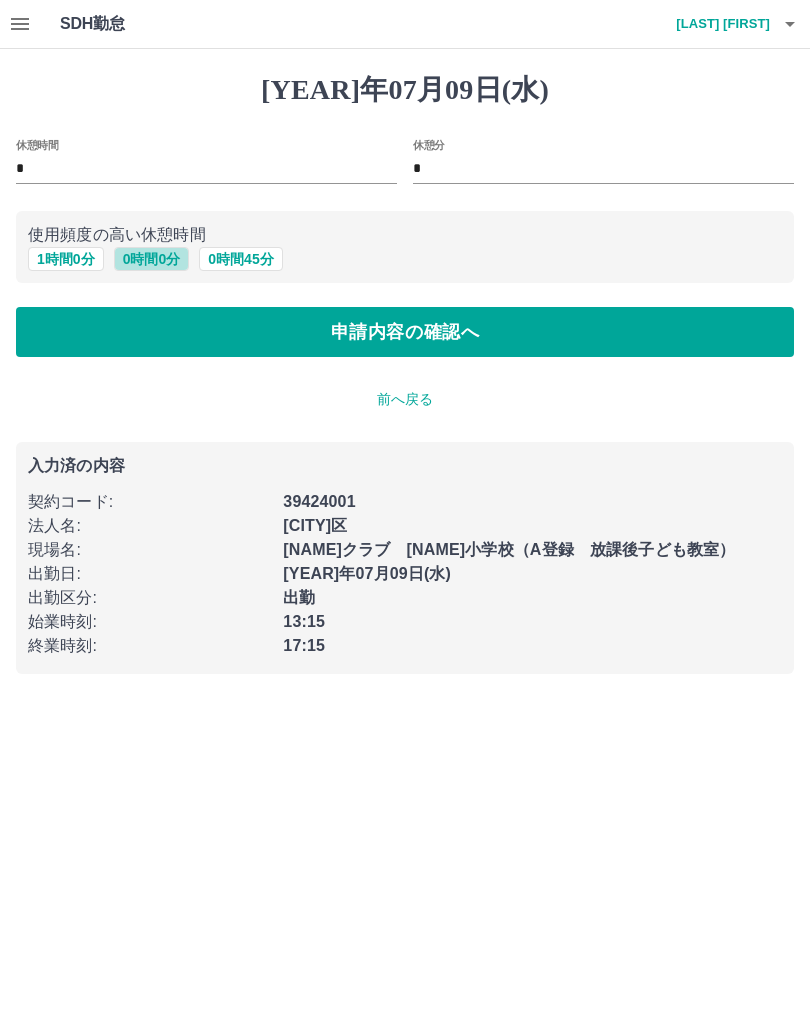 click on "0 時間 0 分" at bounding box center [152, 259] 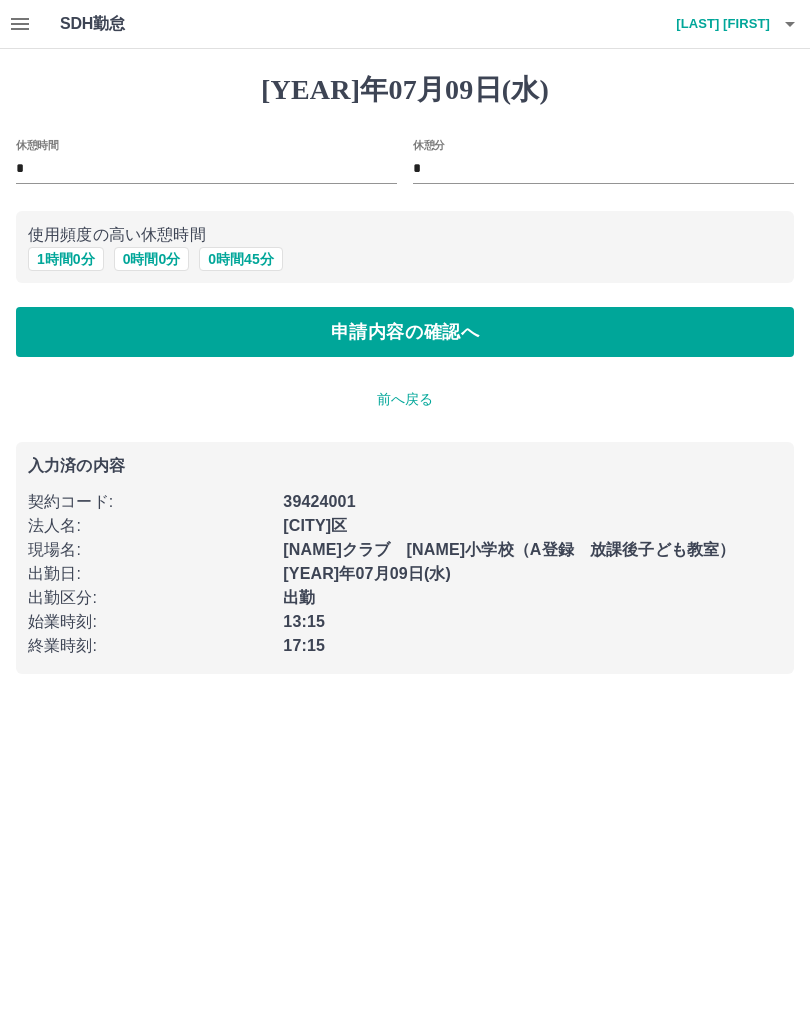 click on "申請内容の確認へ" at bounding box center (405, 332) 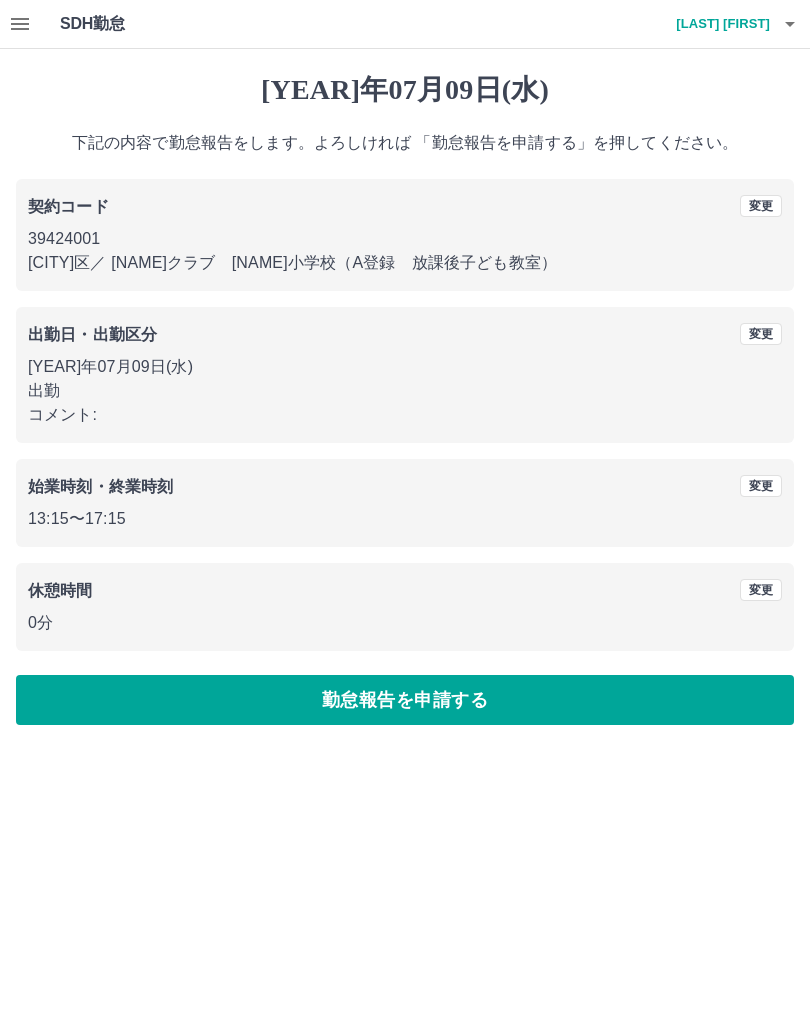 click on "勤怠報告を申請する" at bounding box center [405, 700] 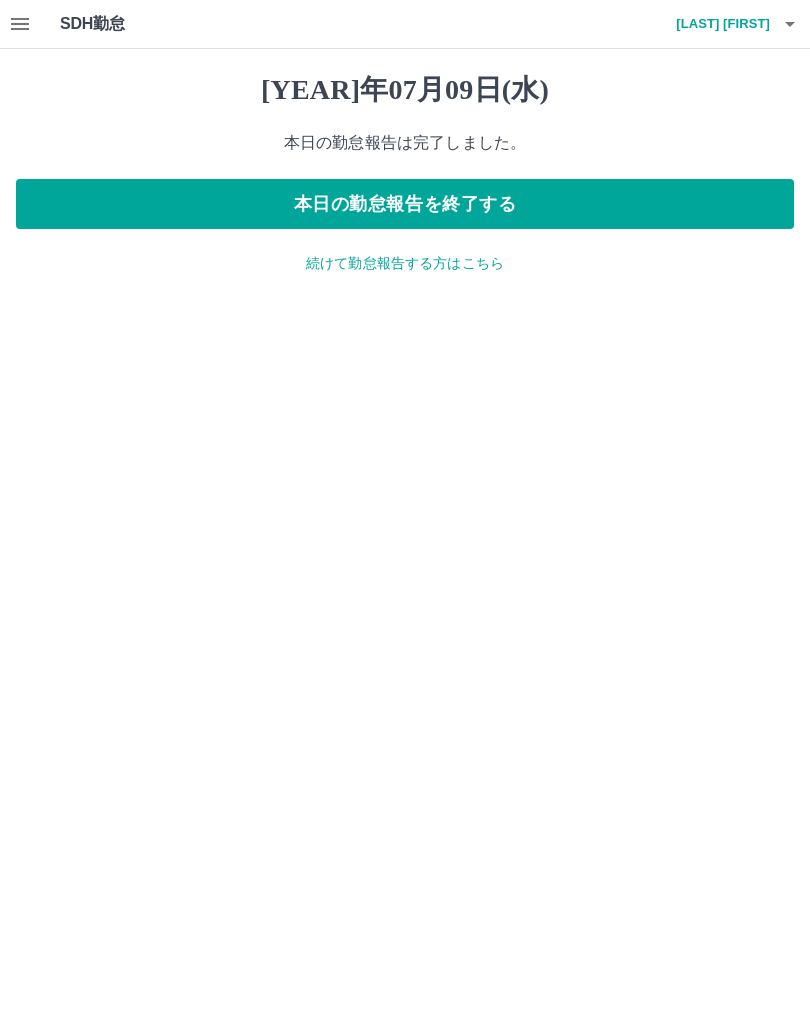 click on "本日の勤怠報告を終了する" at bounding box center [405, 204] 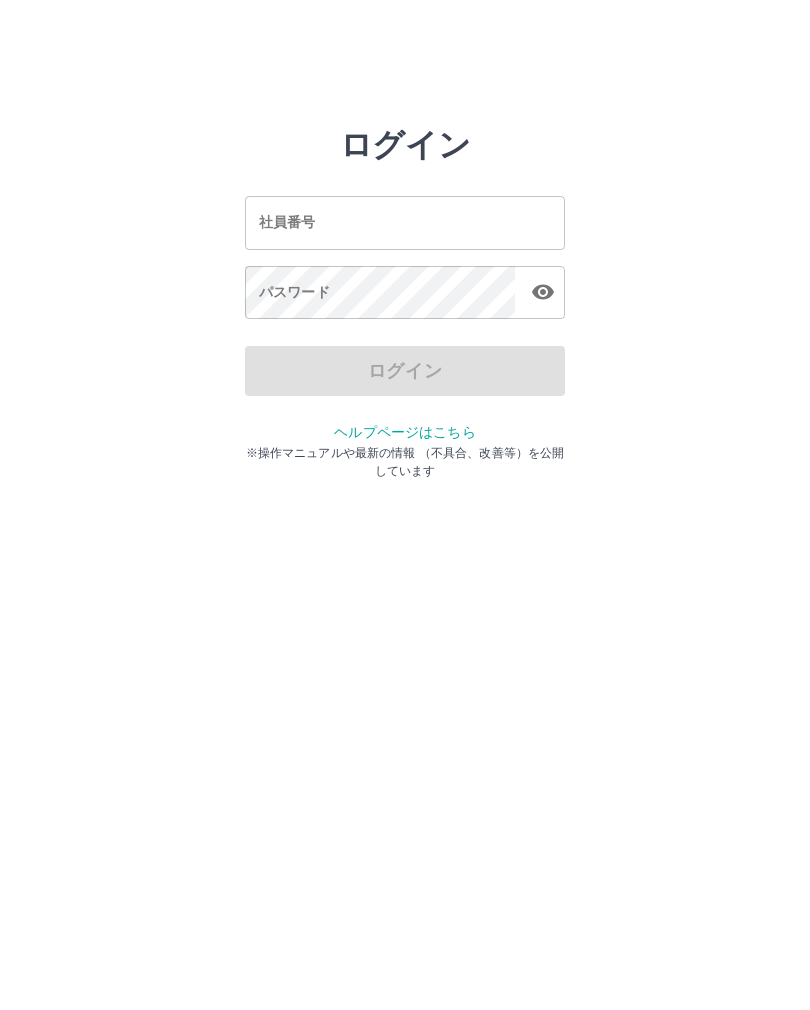 scroll, scrollTop: 0, scrollLeft: 0, axis: both 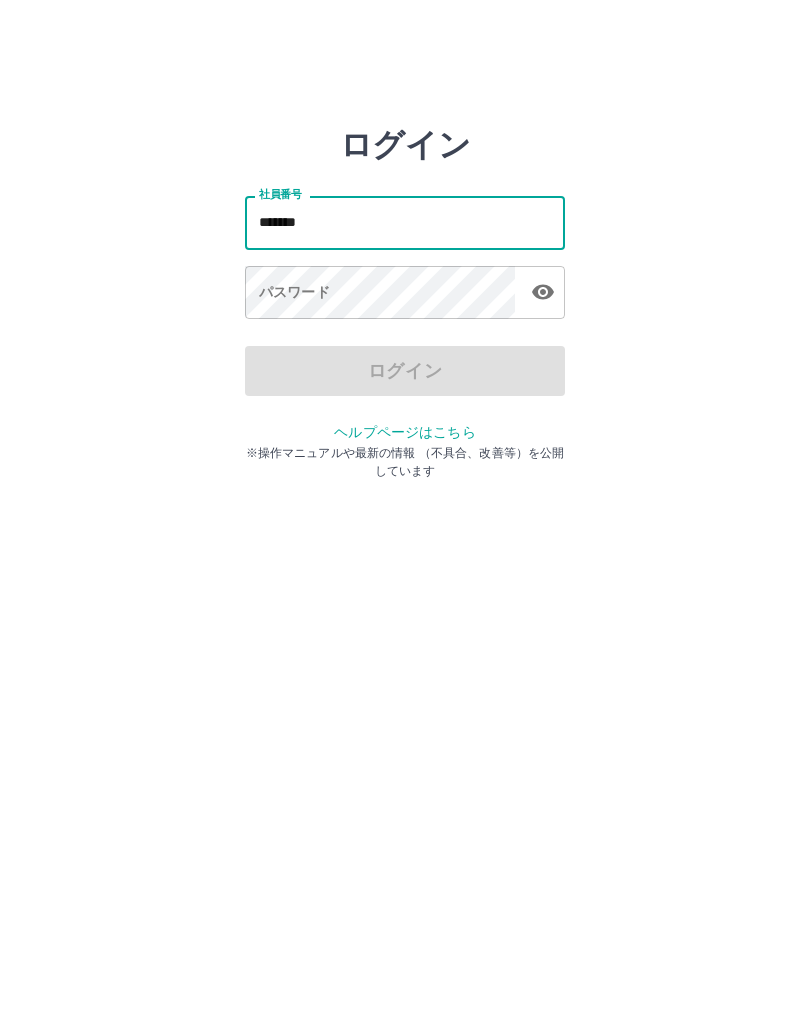 type on "*******" 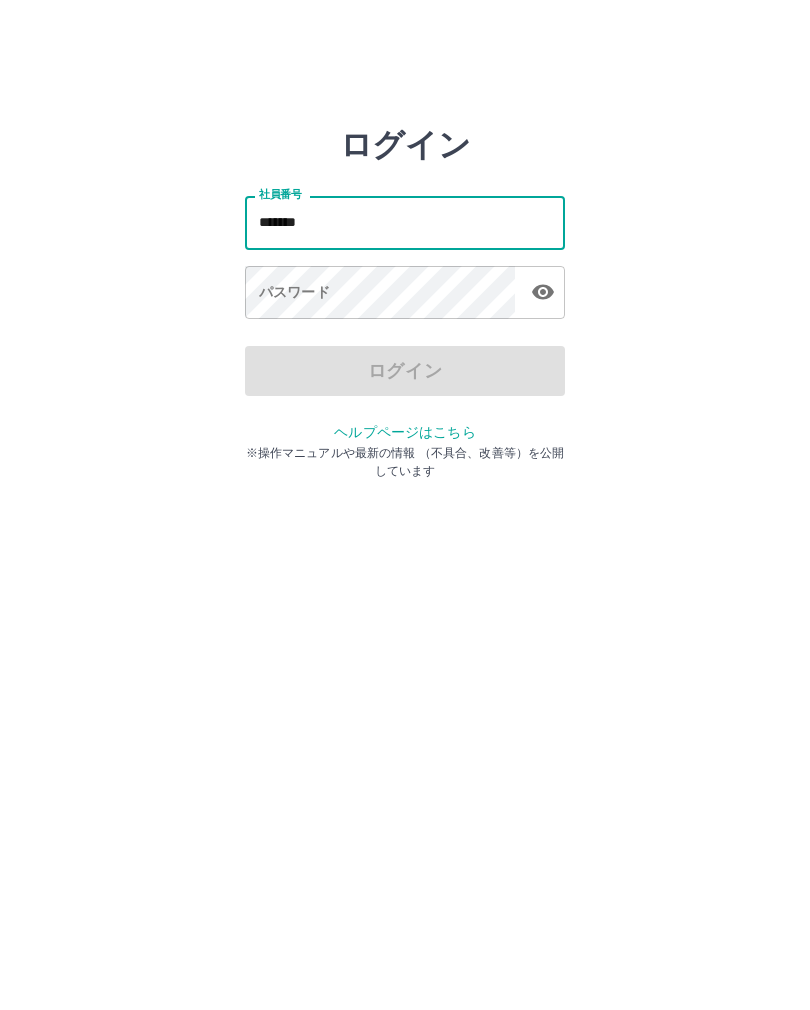 click on "lorem ipsum" at bounding box center (405, 294) 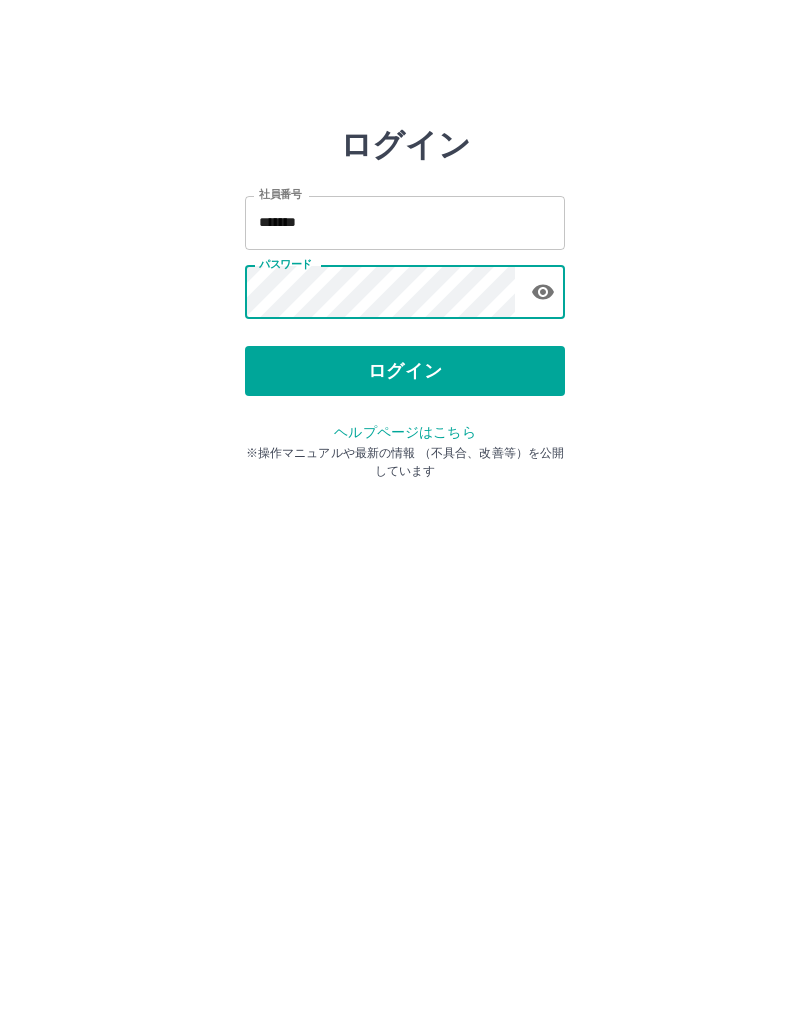 click on "ログイン" at bounding box center (405, 371) 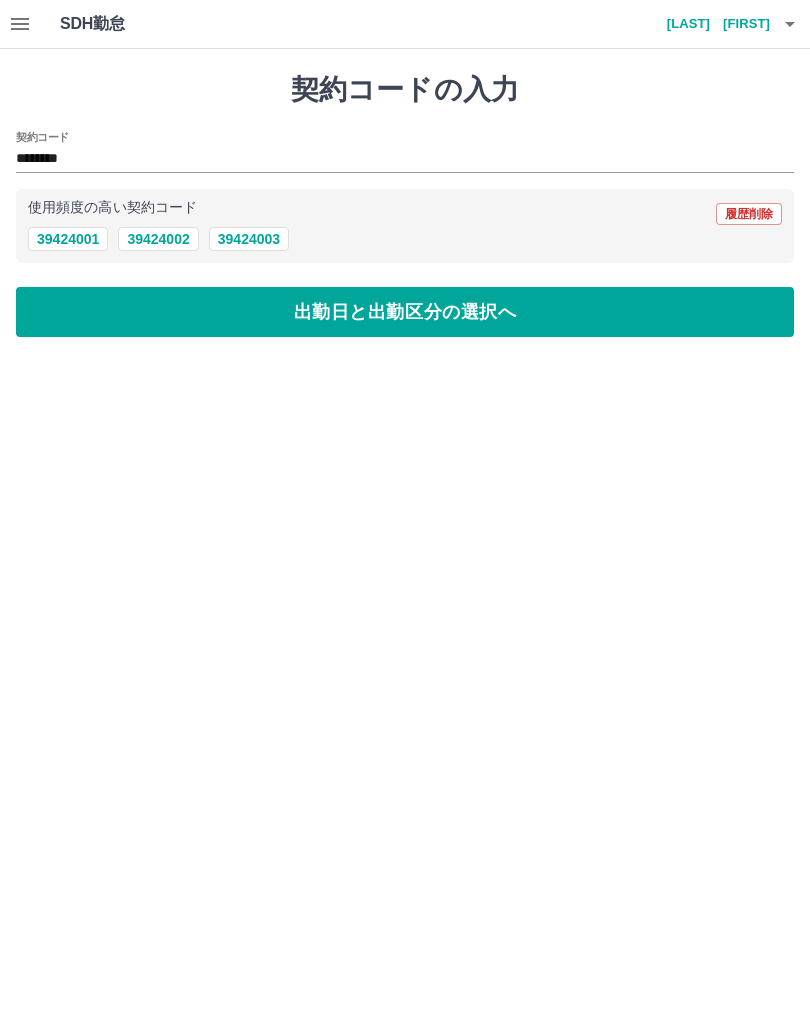 scroll, scrollTop: 0, scrollLeft: 0, axis: both 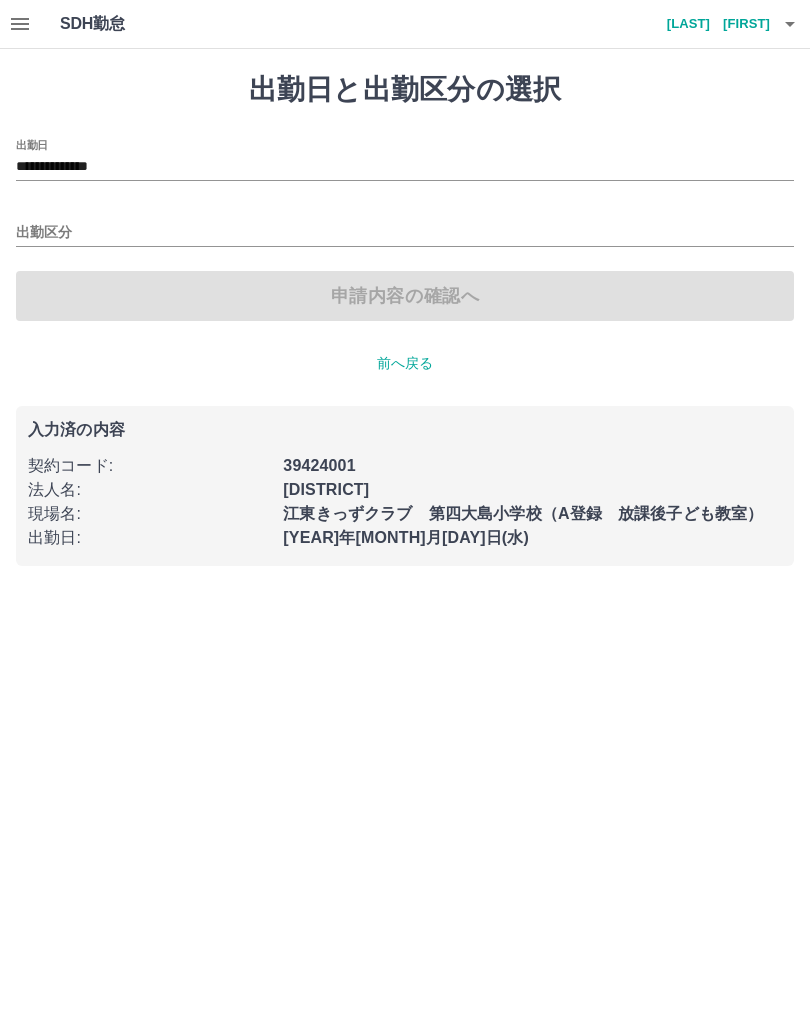 click on "出勤区分" at bounding box center [405, 233] 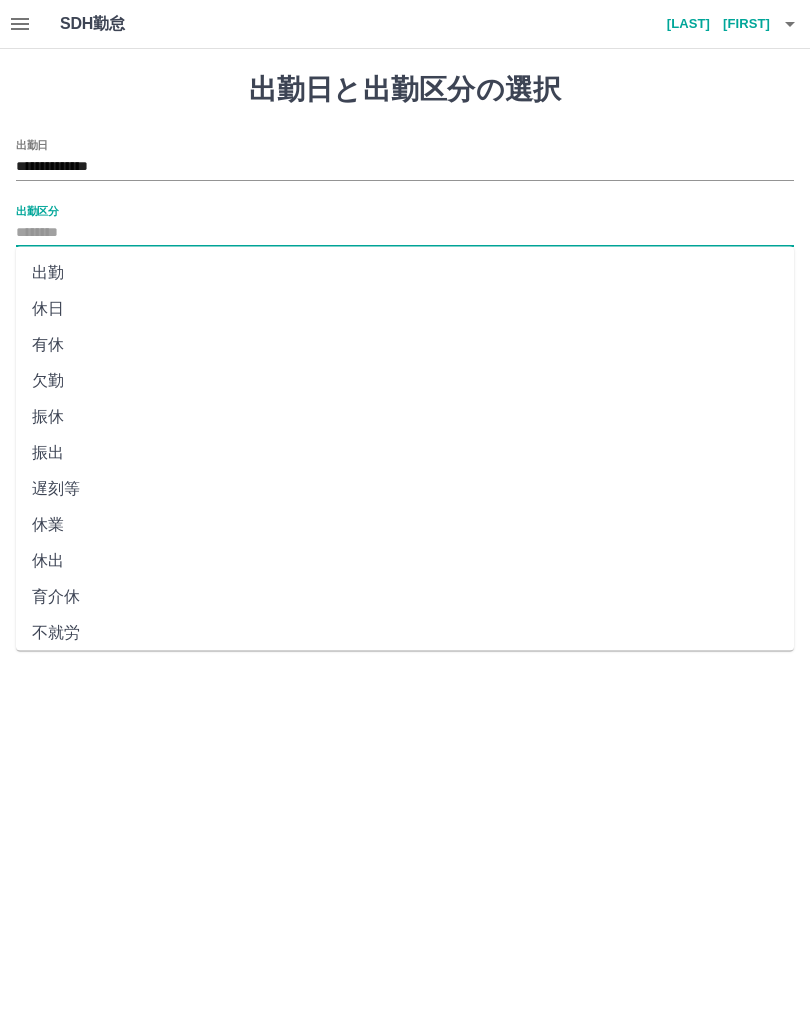 click on "出勤" at bounding box center (405, 273) 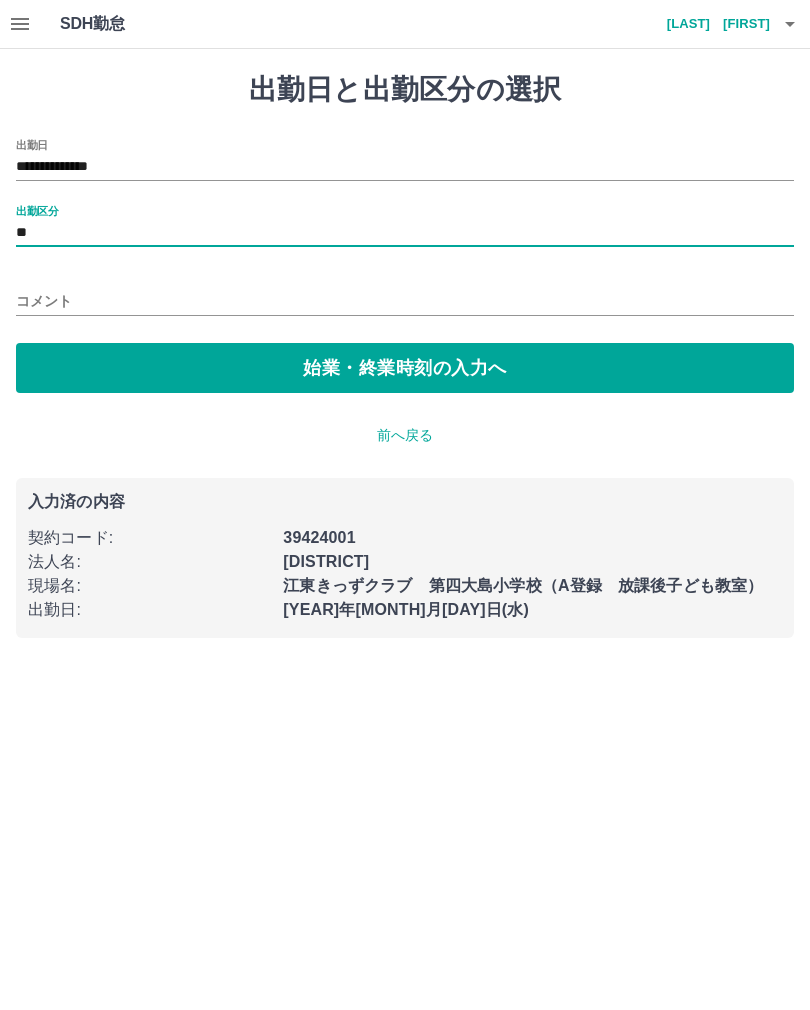 click on "始業・終業時刻の入力へ" at bounding box center (405, 368) 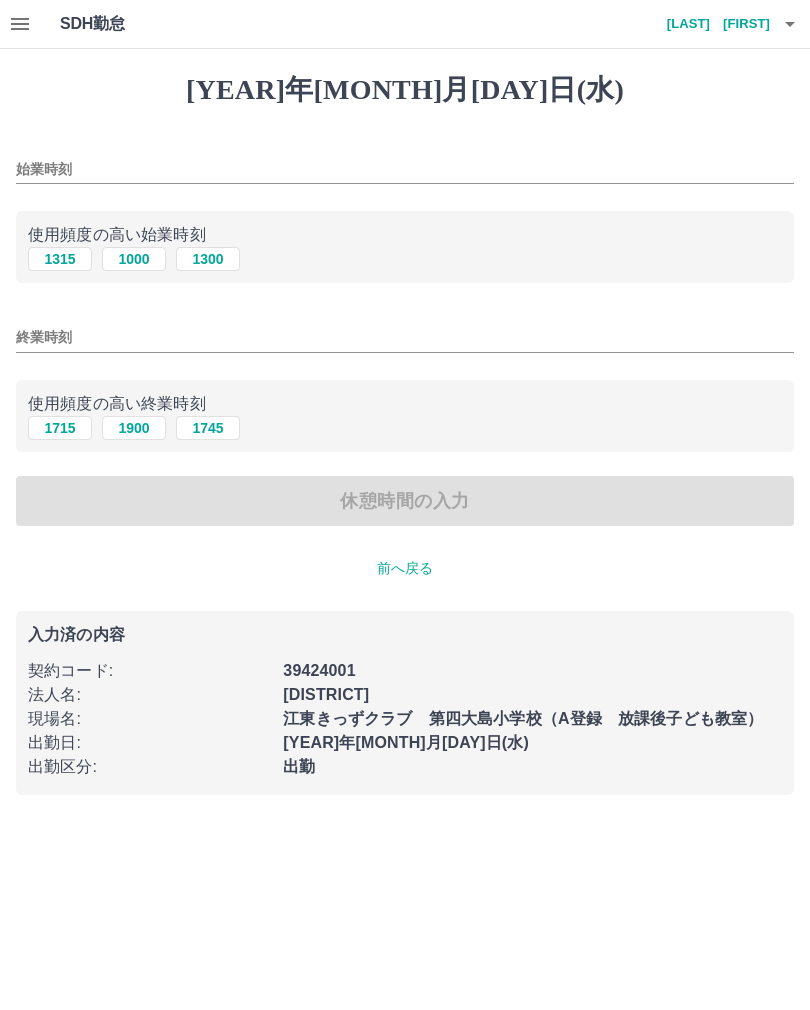 click on "1315" at bounding box center (60, 259) 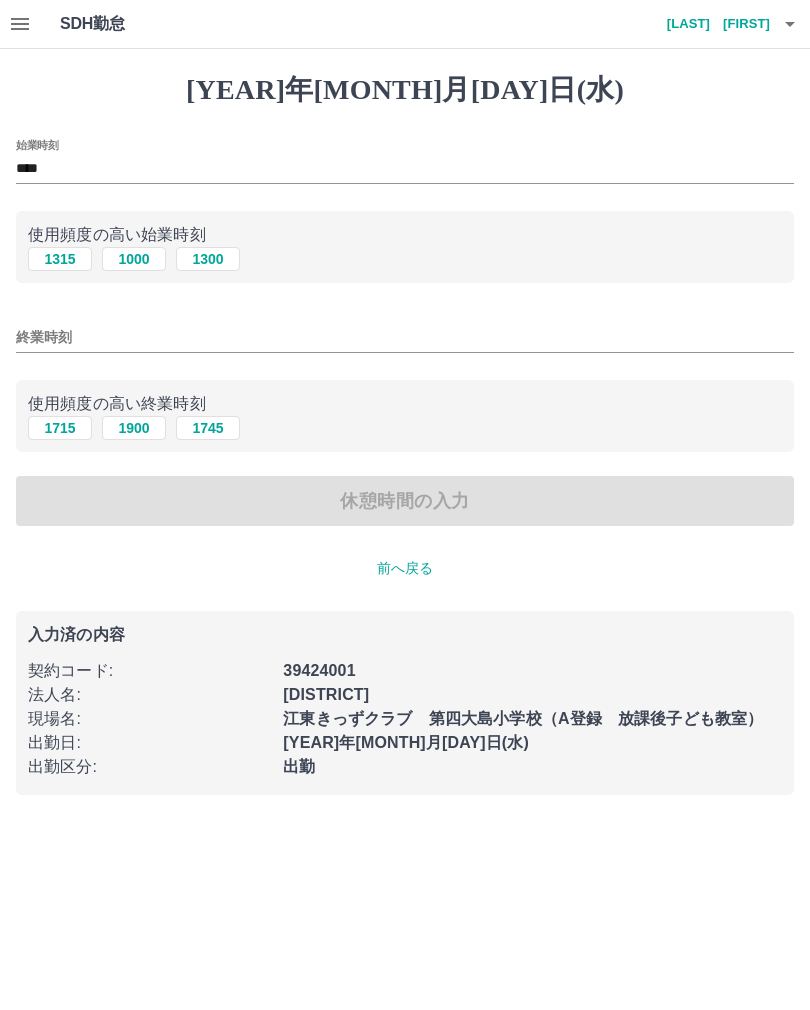 click on "1715" at bounding box center [60, 259] 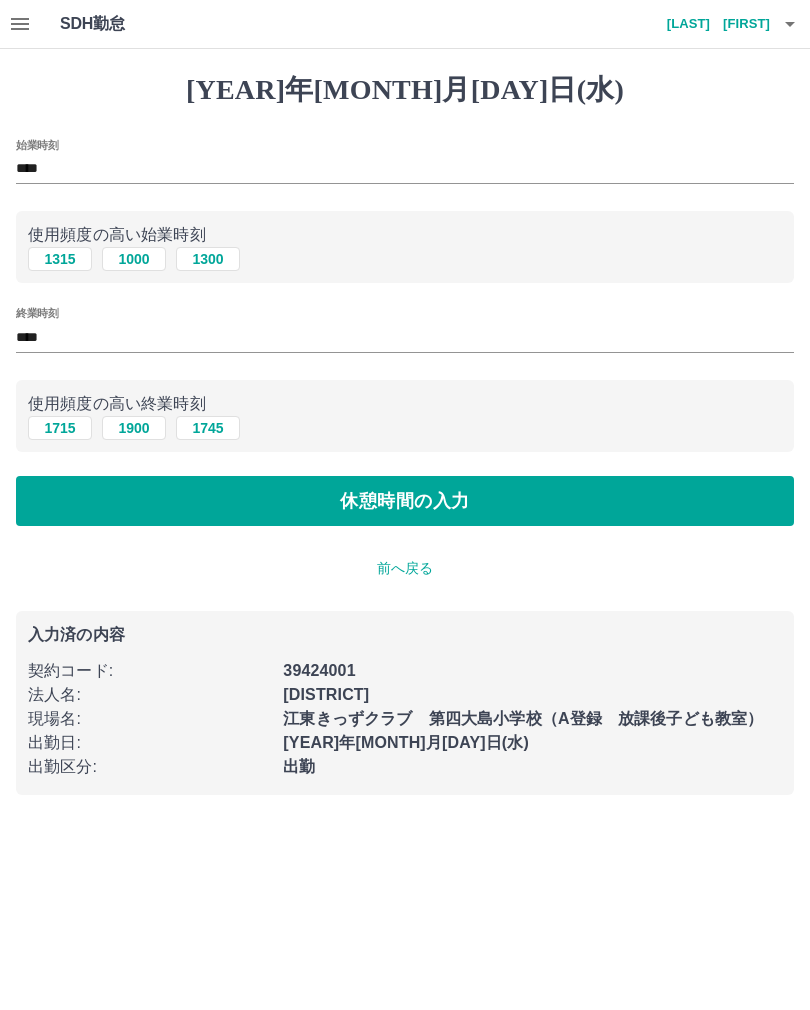 click on "休憩時間の入力" at bounding box center (405, 501) 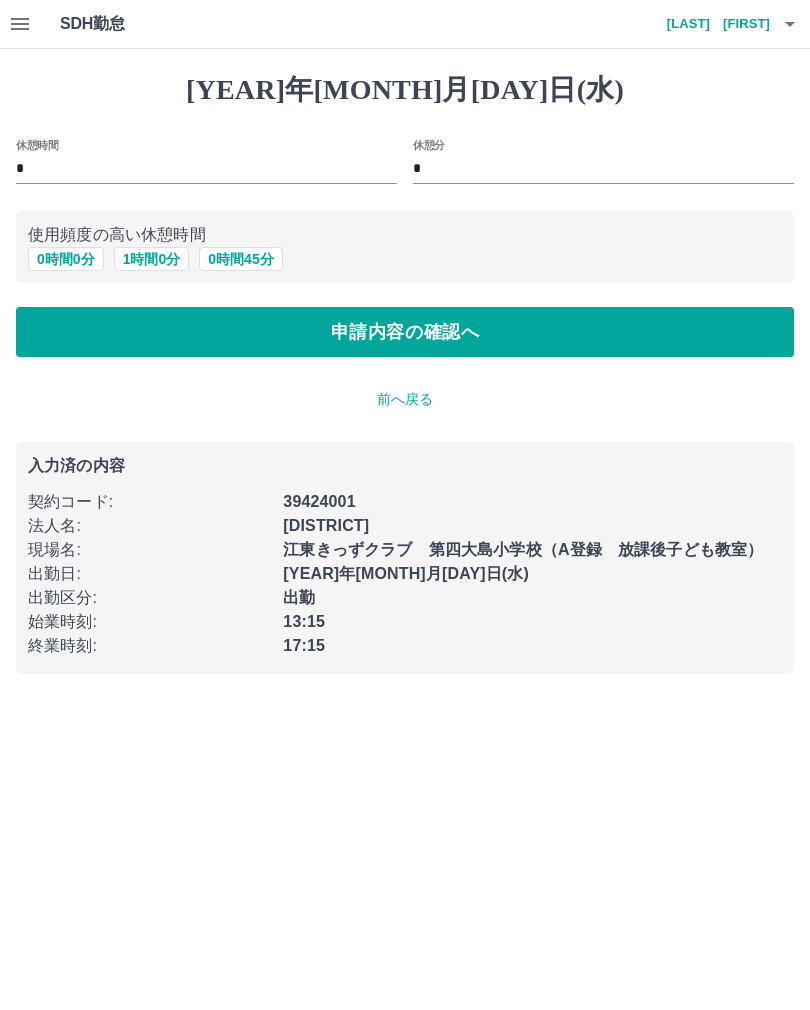 click on "0 時間 0 分" at bounding box center [66, 259] 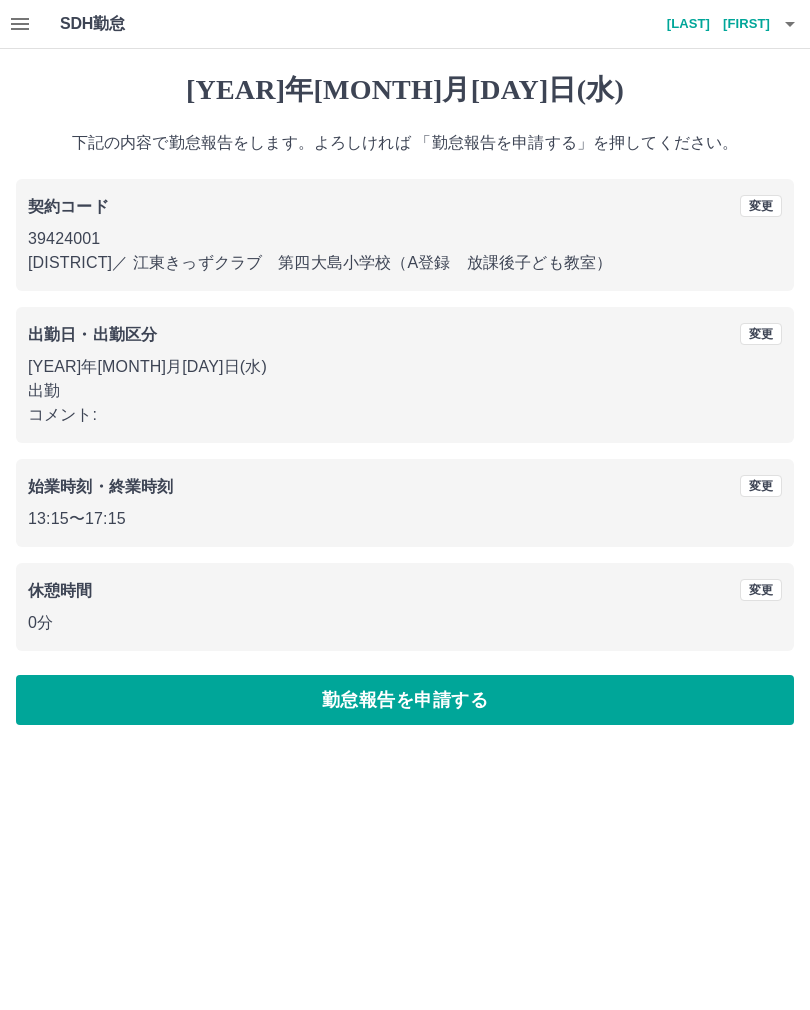 click on "勤怠報告を申請する" at bounding box center [405, 700] 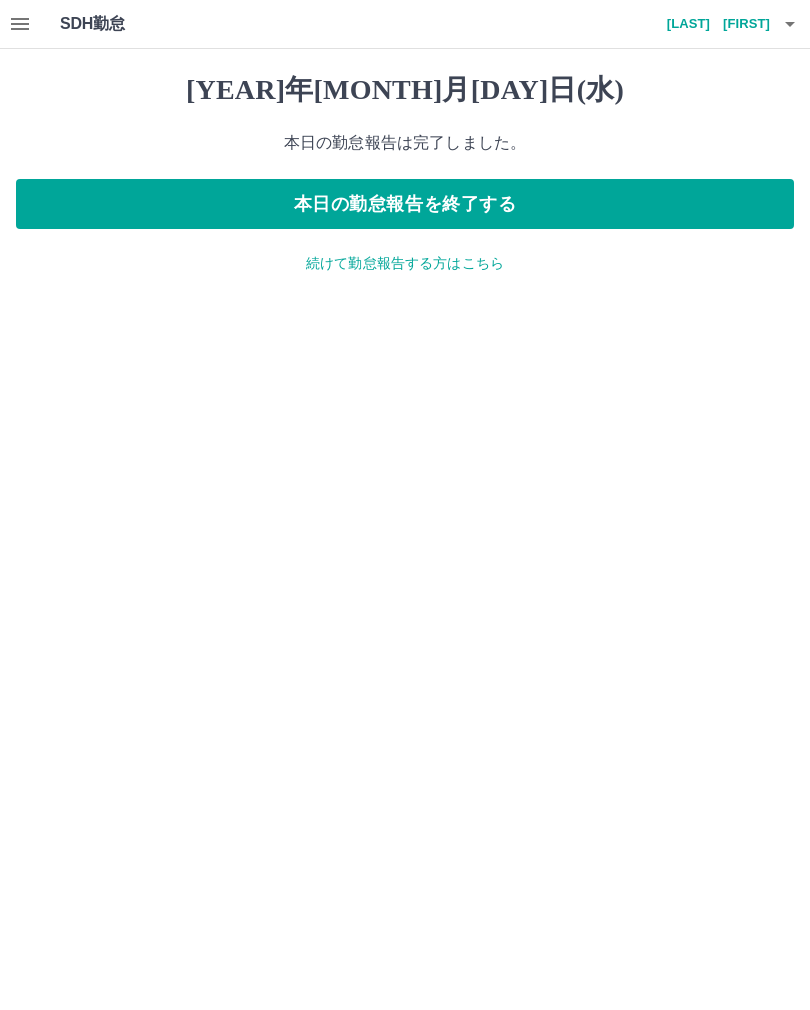 click on "本日の勤怠報告を終了する" at bounding box center [405, 204] 